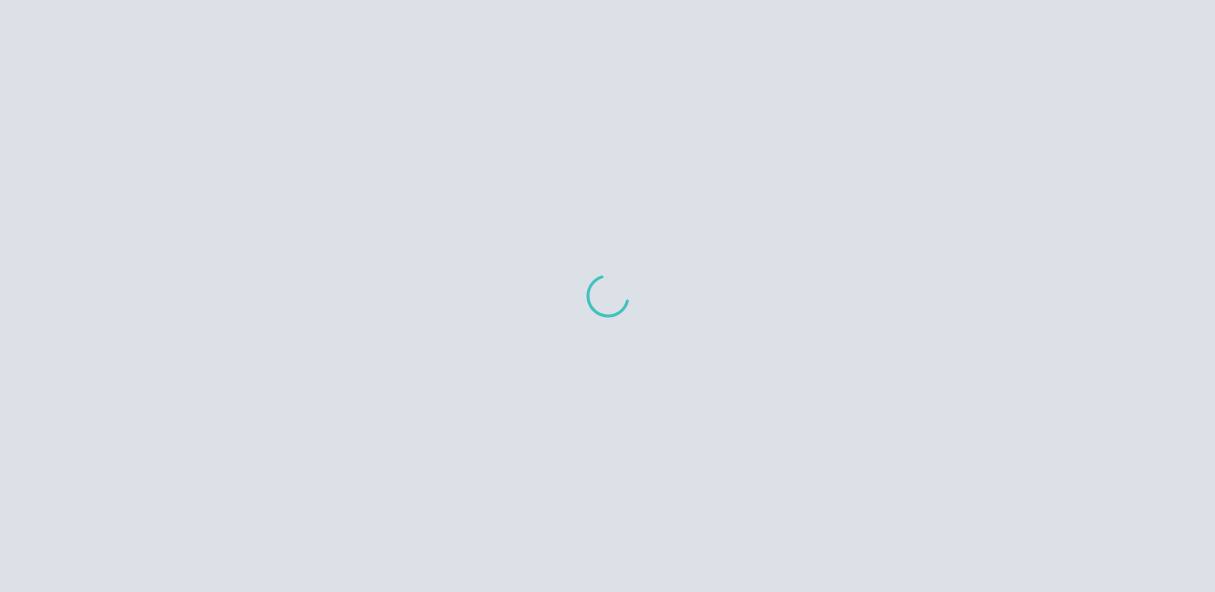 scroll, scrollTop: 0, scrollLeft: 0, axis: both 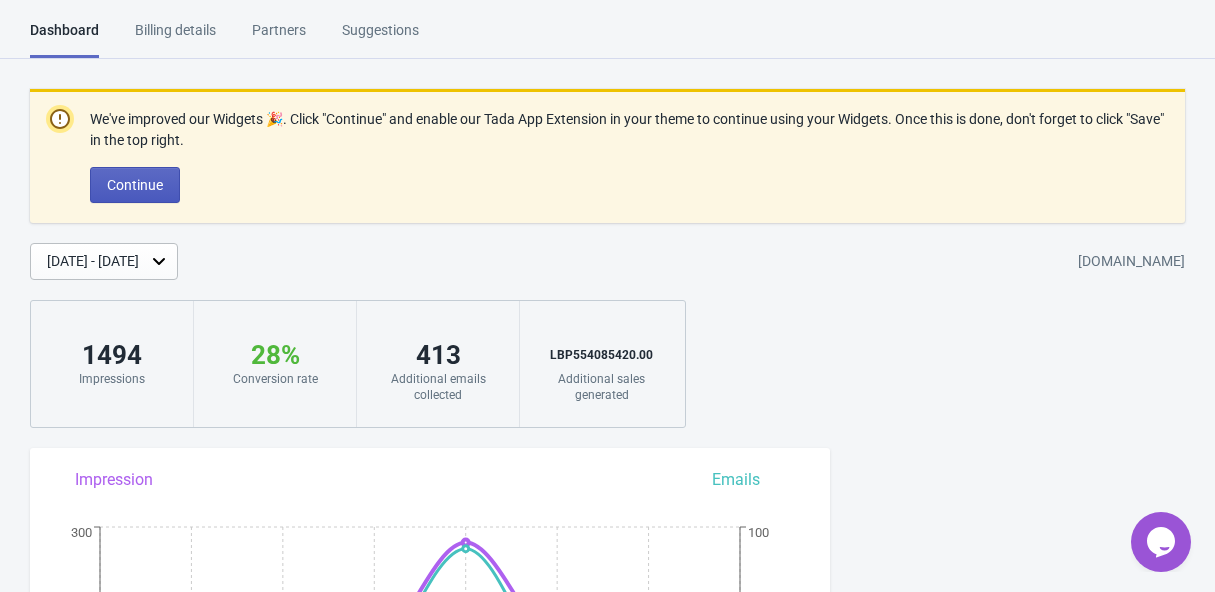 click on "Continue" at bounding box center [135, 185] 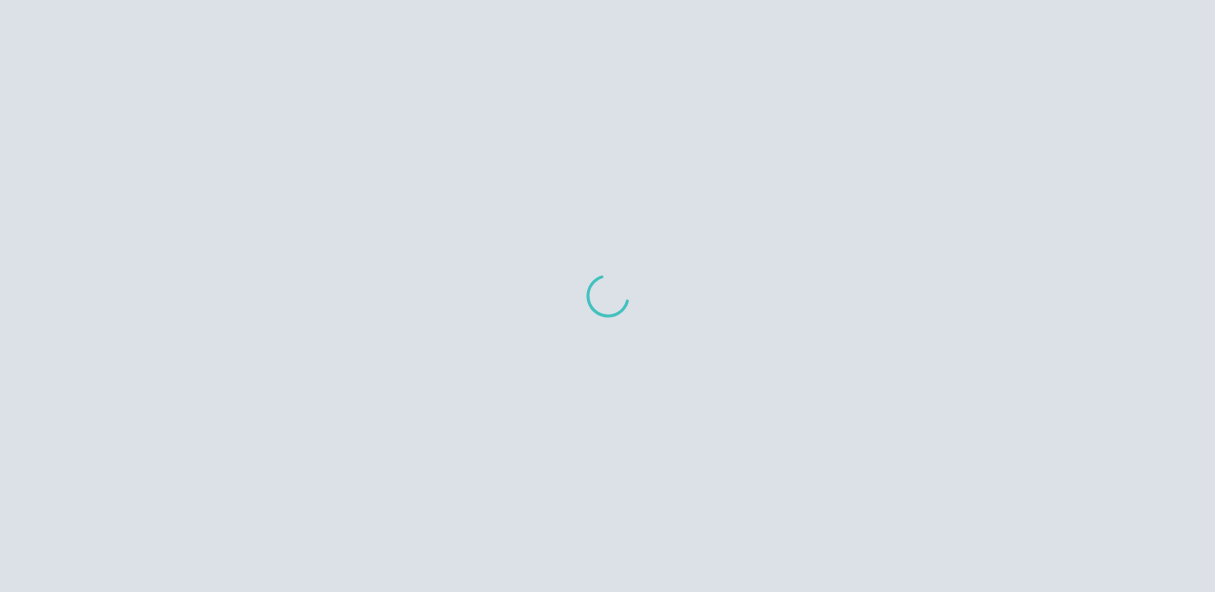 scroll, scrollTop: 0, scrollLeft: 0, axis: both 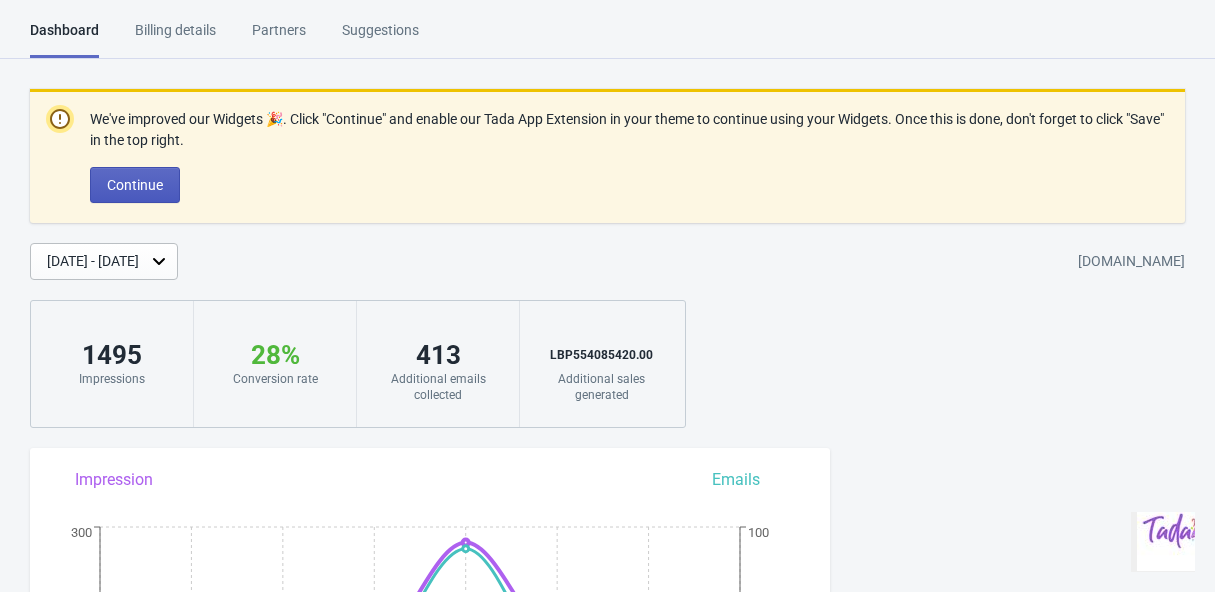 click on "Continue" at bounding box center (135, 185) 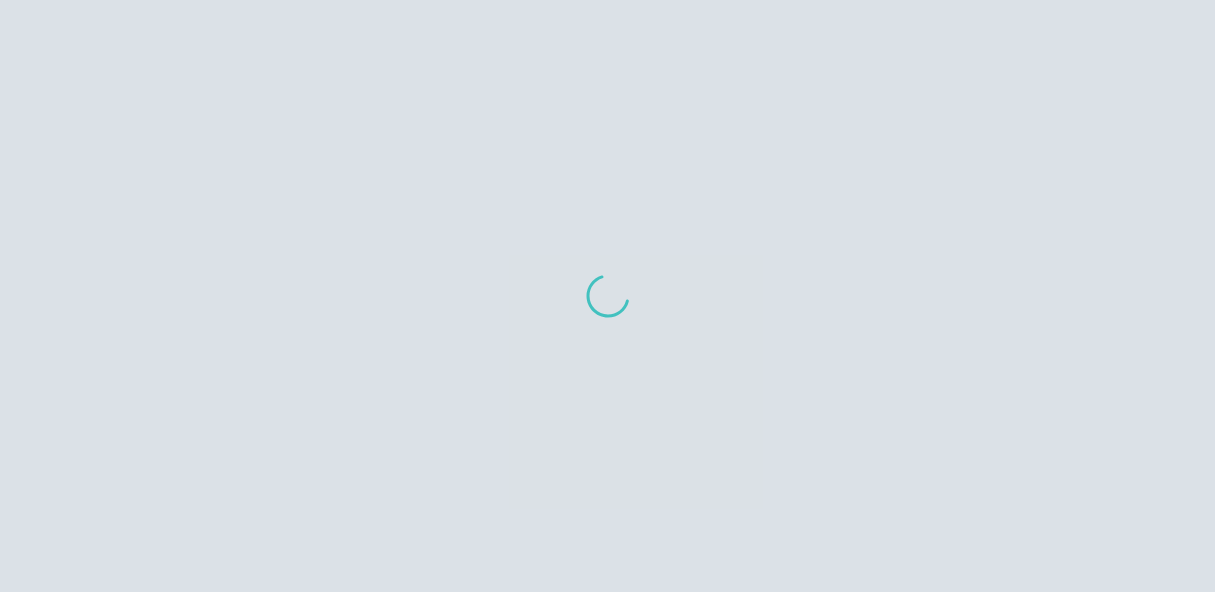scroll, scrollTop: 0, scrollLeft: 0, axis: both 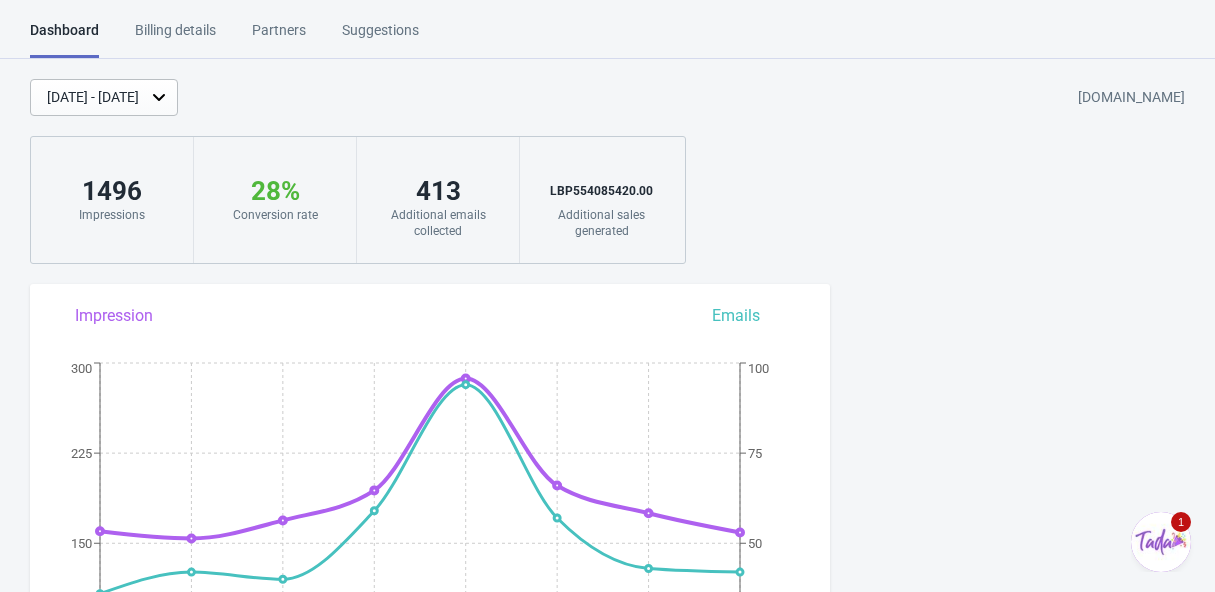 click on "Suggestions" at bounding box center [380, 37] 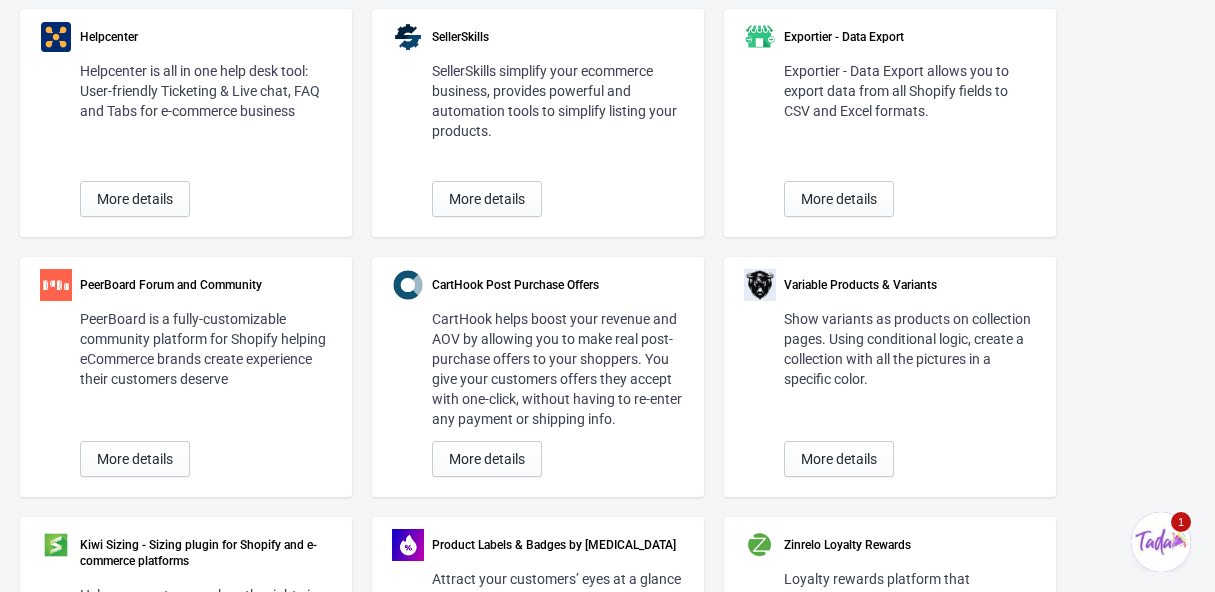 scroll, scrollTop: 0, scrollLeft: 0, axis: both 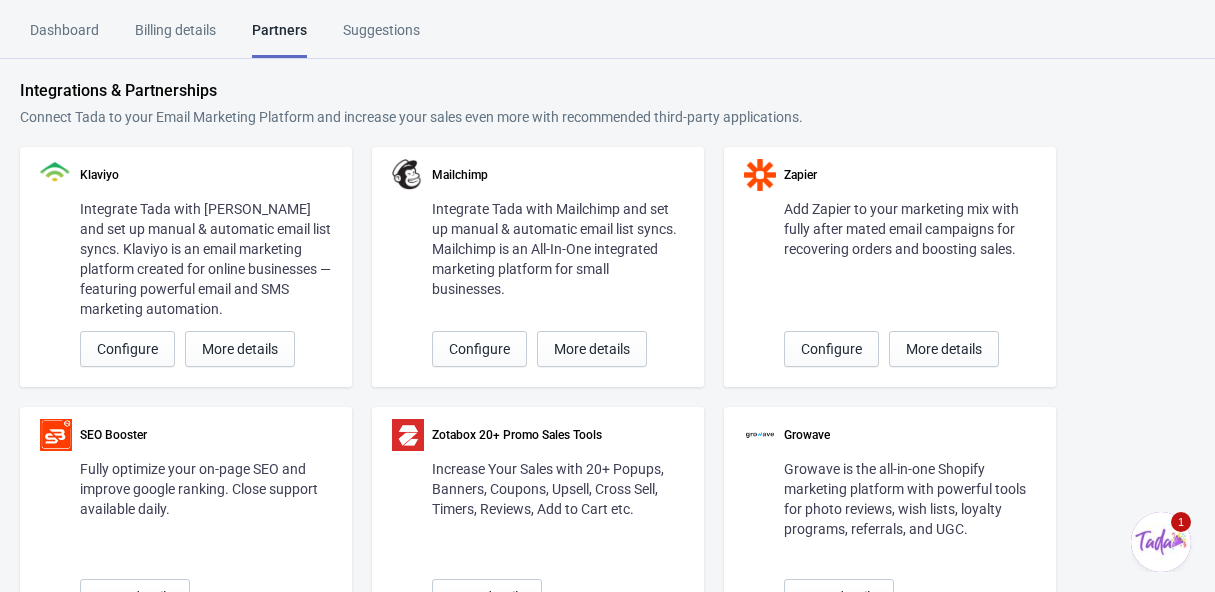 click on "Dashboard Billing details Partners Suggestions Dashboard Billing details Partners Suggestions Integrations & Partnerships Connect Tada to your Email Marketing Platform and increase your sales even more with recommended third-party applications. Klaviyo Integrate Tada with Klaviyo and set up manual & automatic email list syncs. Klaviyo is an email marketing platform created for online businesses — featuring powerful email and SMS marketing automation. Configure More details Mailchimp Integrate Tada with Mailchimp and set up manual & automatic email list syncs. Mailchimp is an All-In-One integrated marketing platform for small businesses. Configure More details Zapier Add Zapier to your marketing mix with fully after mated email campaigns for recovering orders and boosting sales. Configure More details SEO Booster Fully optimize your on-page SEO and improve google ranking. Close support available daily.  More details Zotabox 20+ Promo Sales Tools More details Growave More details Helpcenter More details Peel" at bounding box center [607, 296] 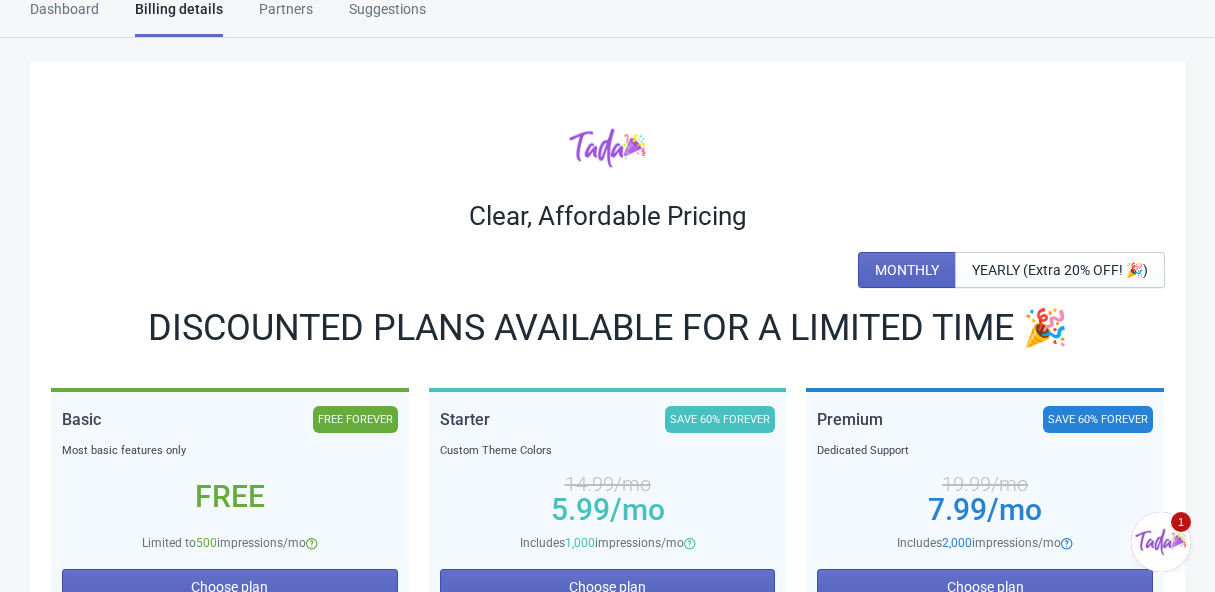 scroll, scrollTop: 0, scrollLeft: 0, axis: both 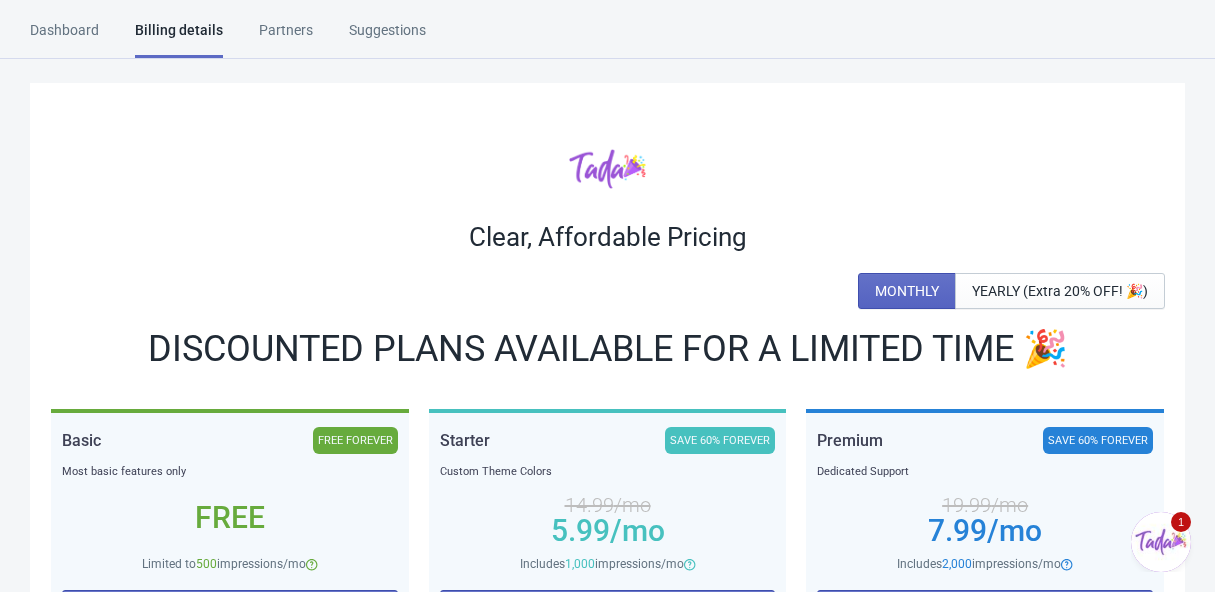 click on "Dashboard" at bounding box center [64, 37] 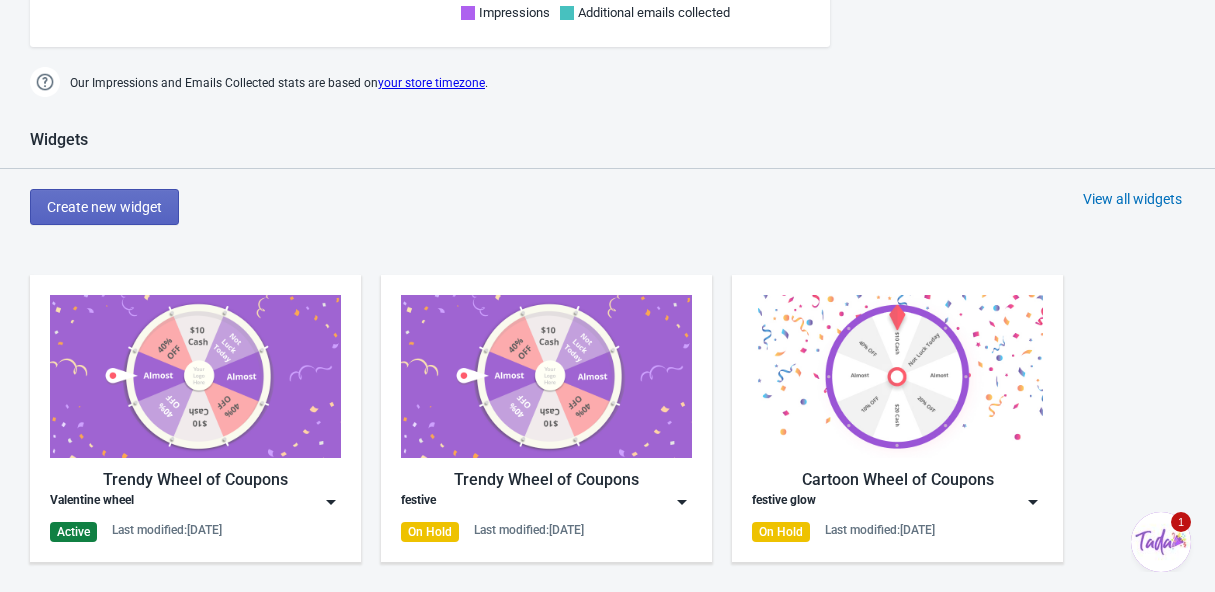 scroll, scrollTop: 891, scrollLeft: 0, axis: vertical 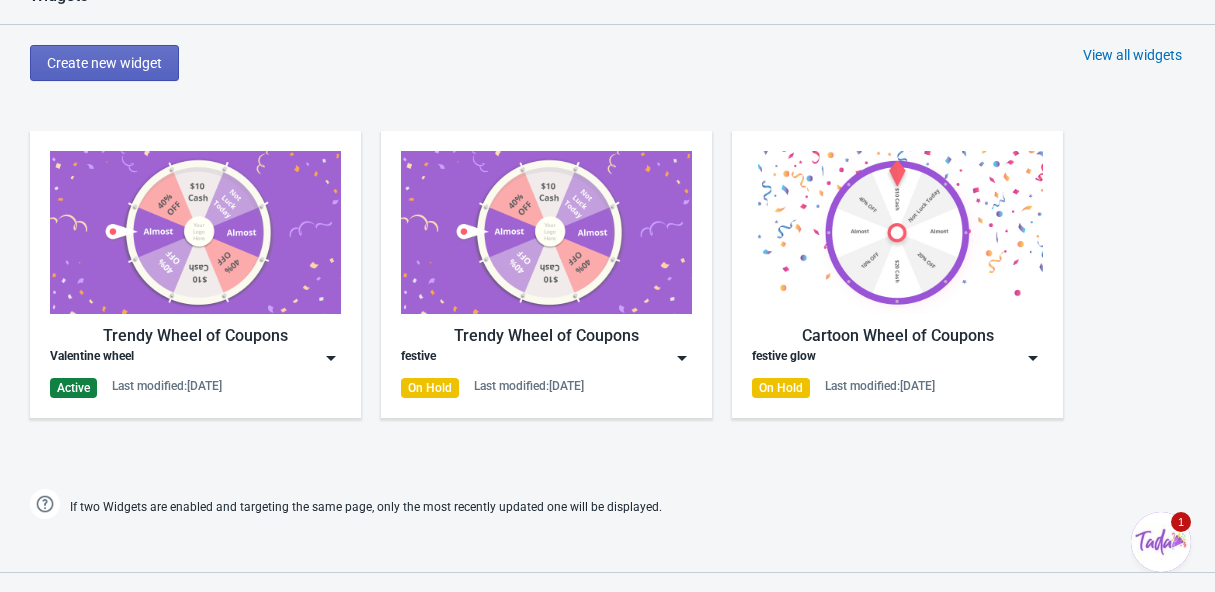 click at bounding box center [195, 232] 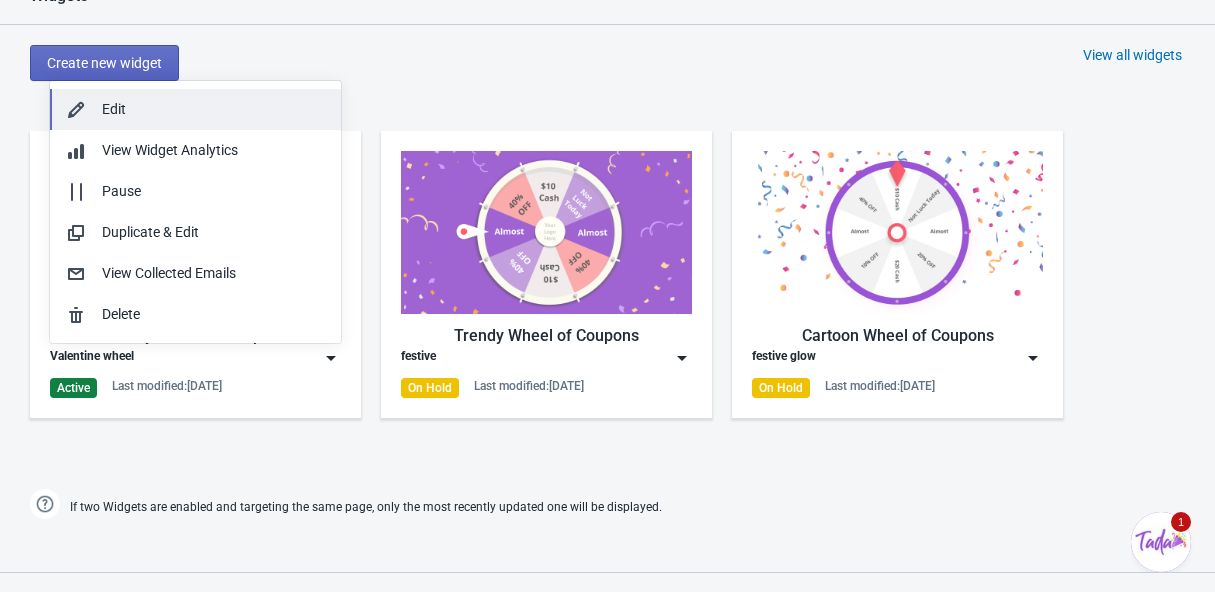 click on "Edit" at bounding box center (213, 109) 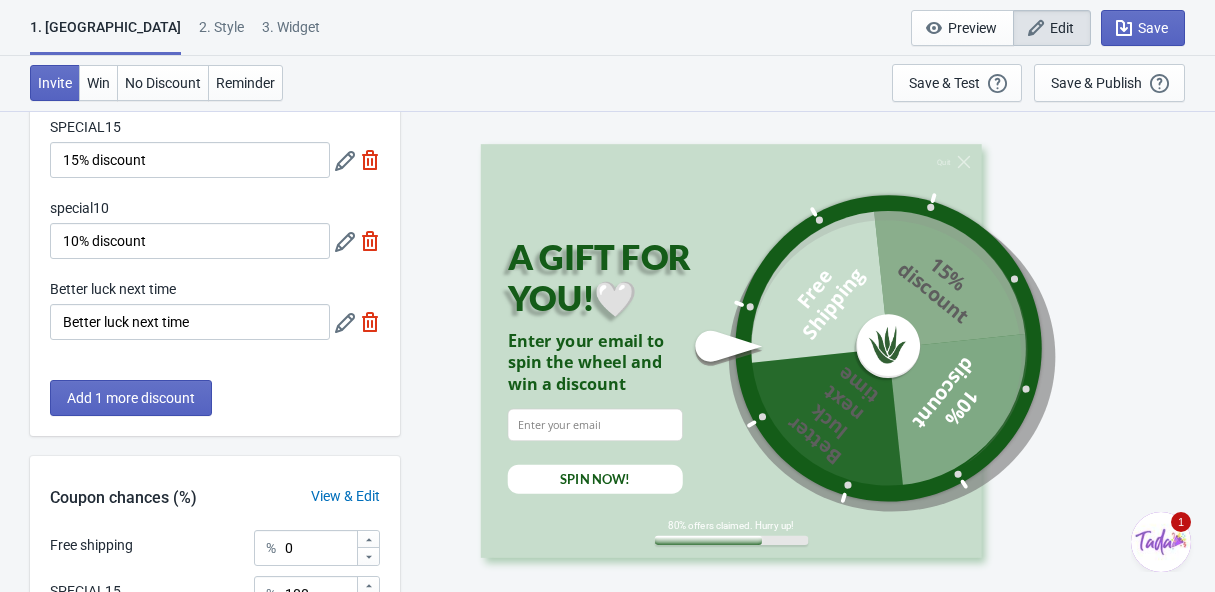 scroll, scrollTop: 0, scrollLeft: 0, axis: both 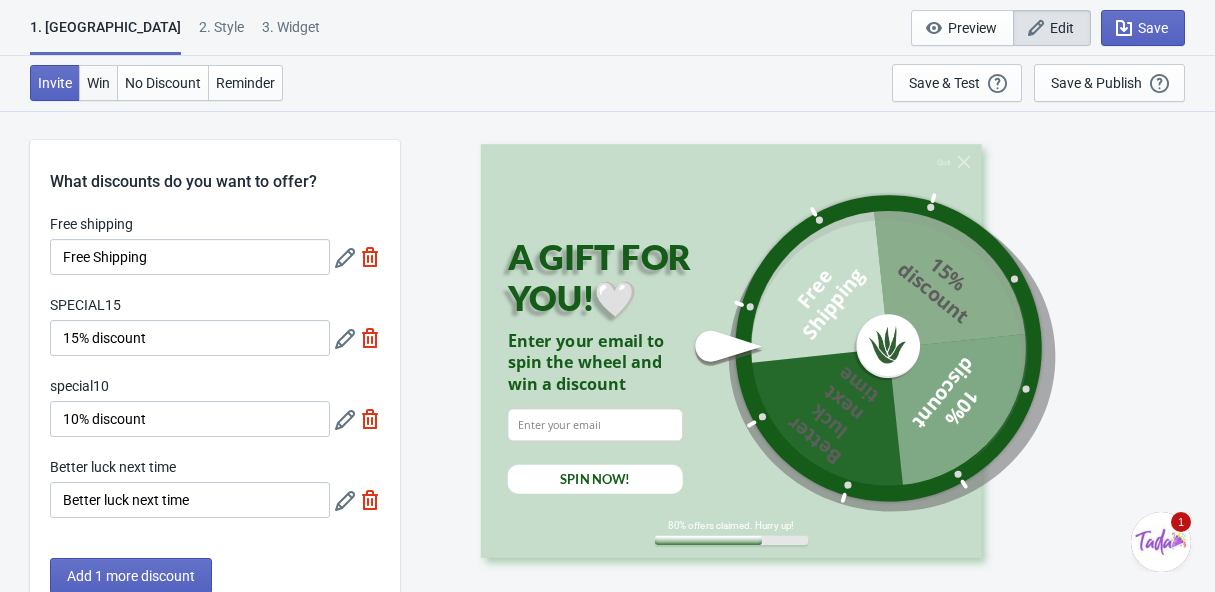 click on "Win" at bounding box center [98, 83] 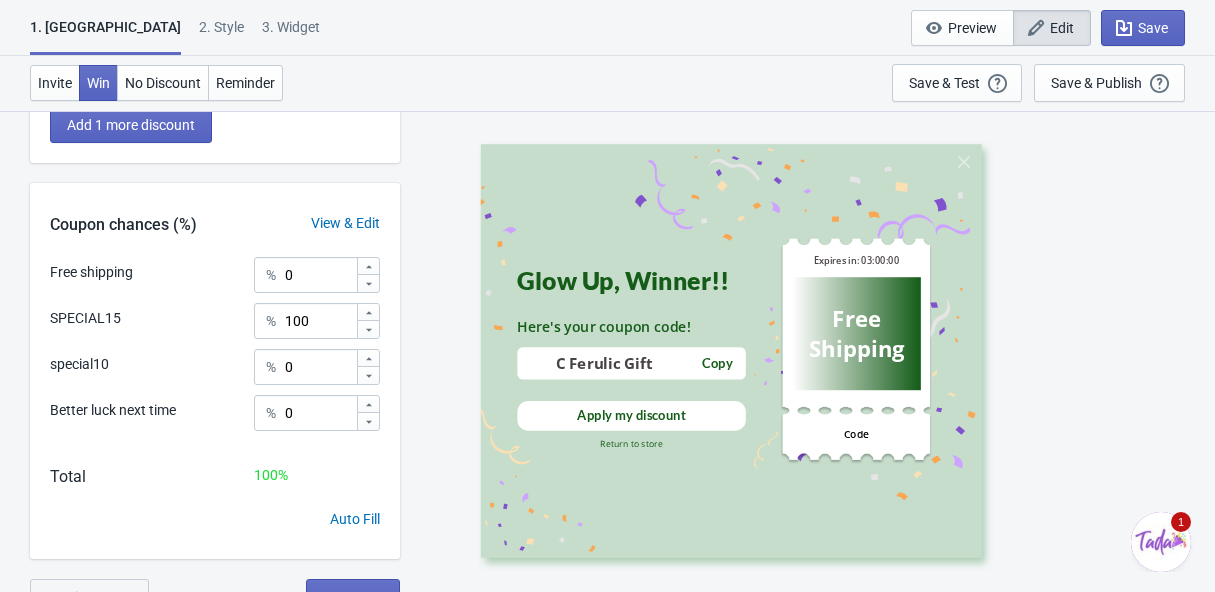 scroll, scrollTop: 474, scrollLeft: 0, axis: vertical 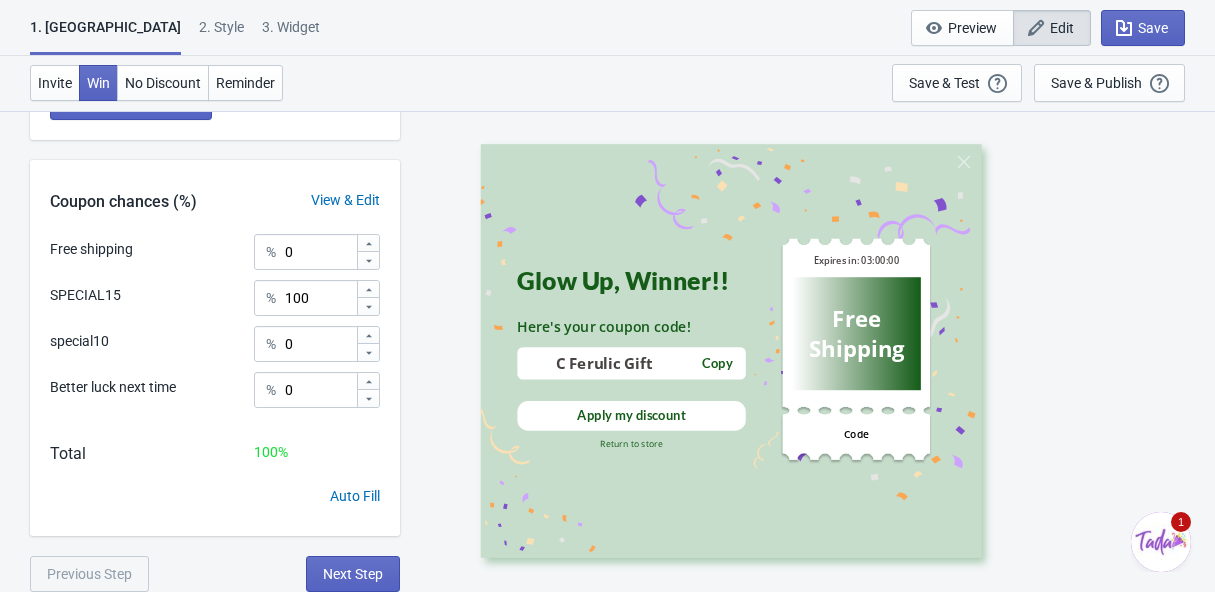click on "Glow Up, Winner!! Here's your coupon code!  C Ferulic Gift Copied Copy Apply my discount Return to store Free Shipping Expires in:   03:00:00 Code" at bounding box center (807, 350) 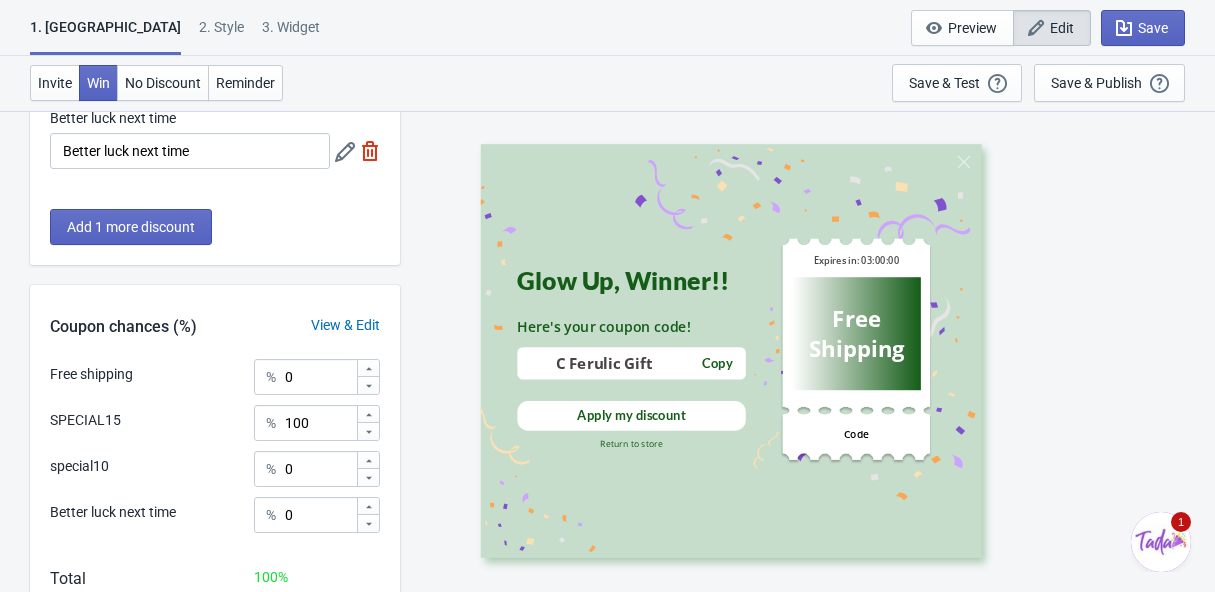 scroll, scrollTop: 474, scrollLeft: 0, axis: vertical 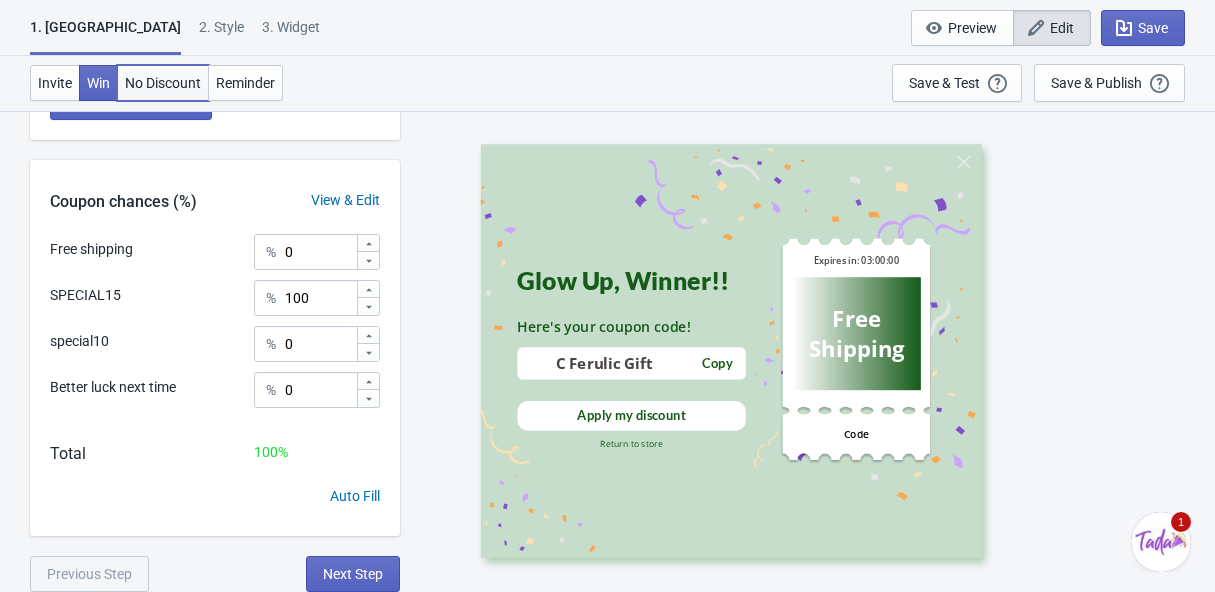 click on "No Discount" at bounding box center (163, 83) 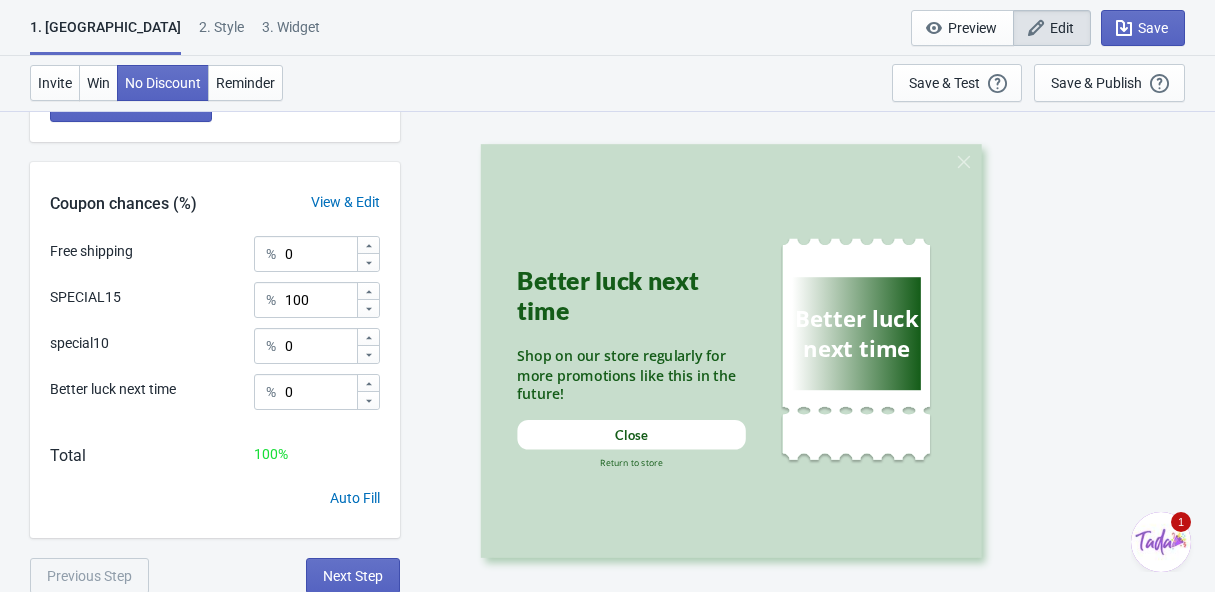 scroll, scrollTop: 474, scrollLeft: 0, axis: vertical 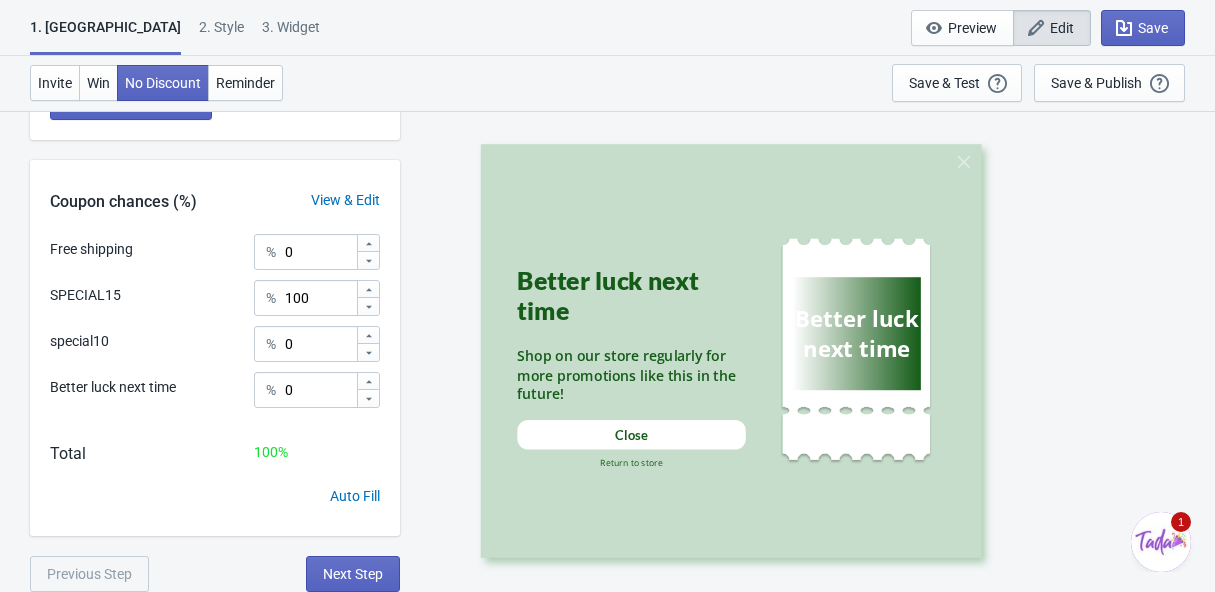click on "2 . Style" at bounding box center [221, 34] 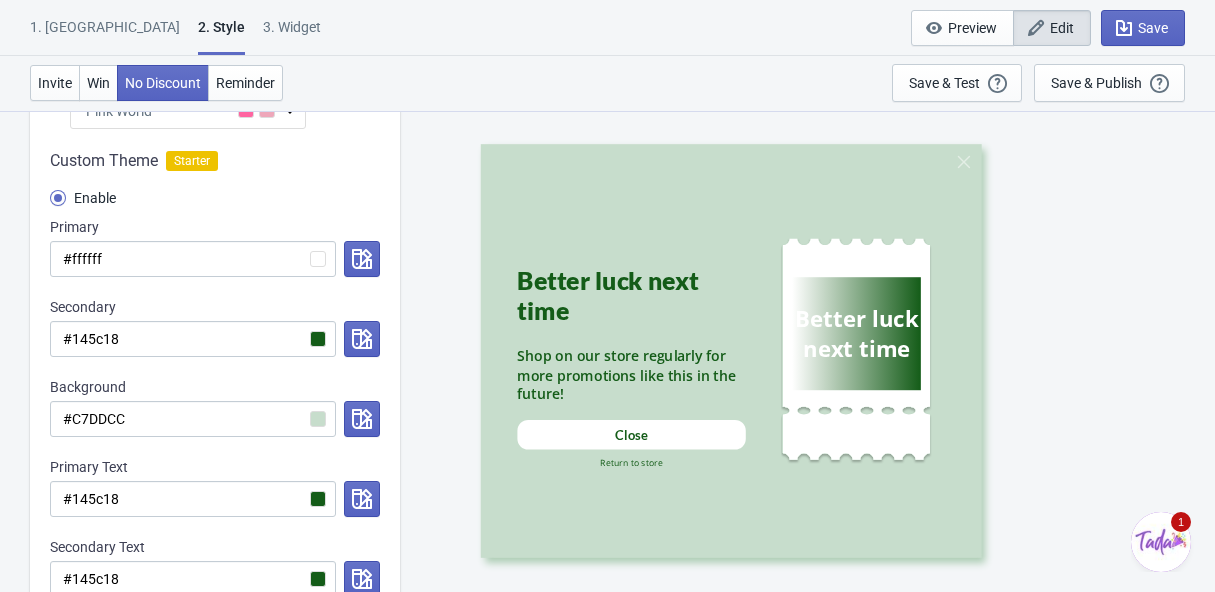 scroll, scrollTop: 106, scrollLeft: 0, axis: vertical 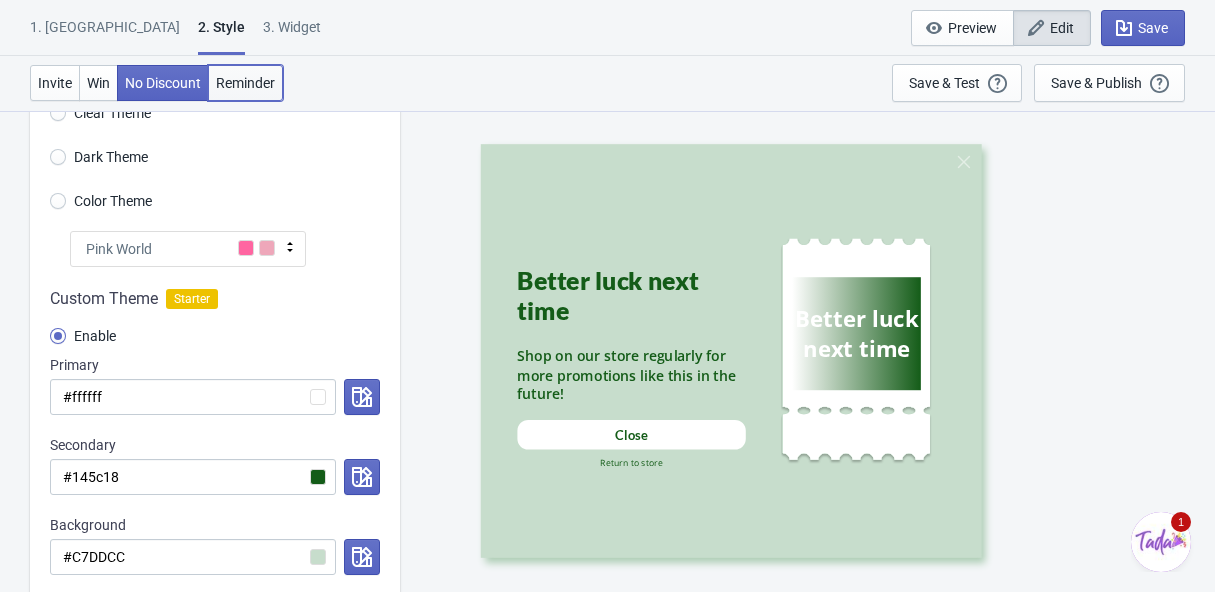 click on "Reminder" at bounding box center (245, 83) 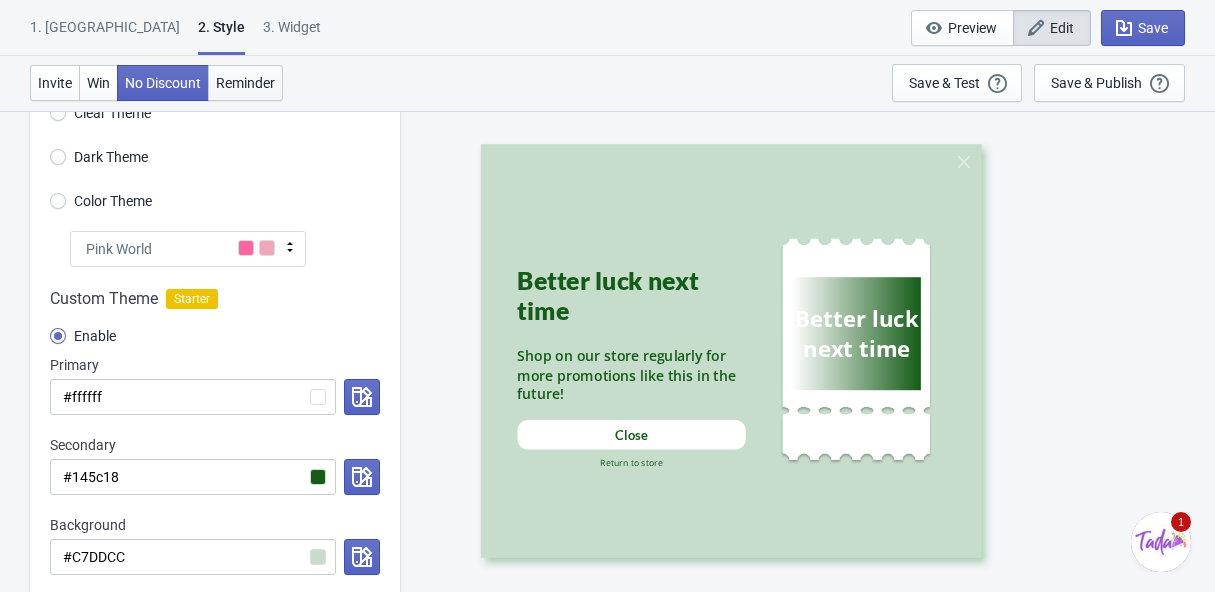 radio on "true" 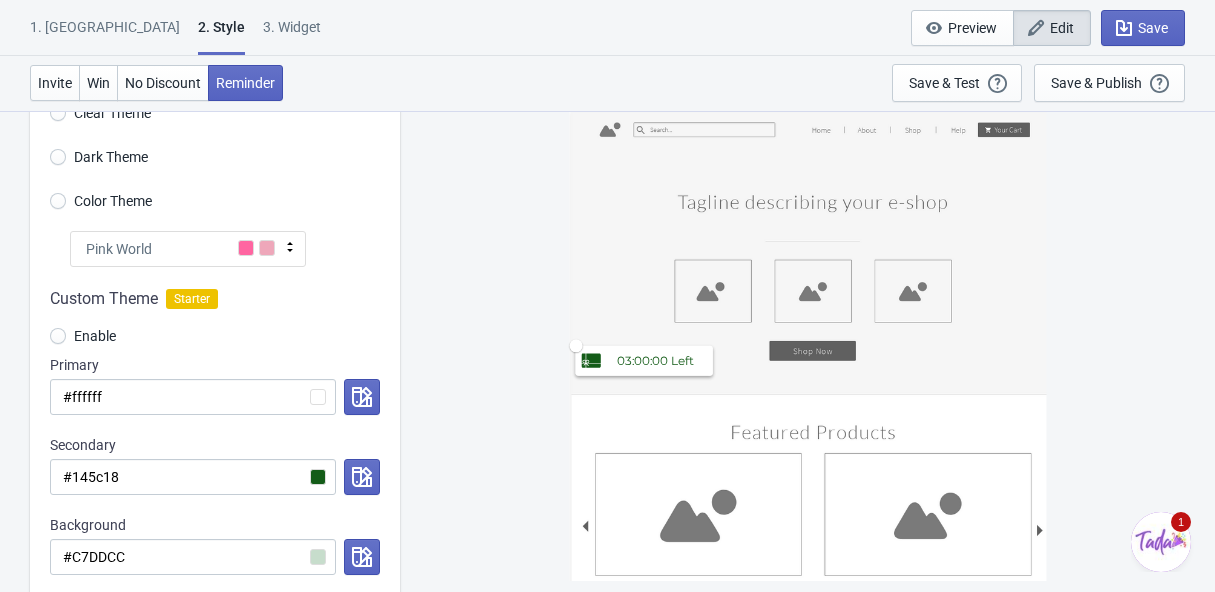 click on "1. Coupon 2 . Style 3. Widget 1. Coupon 2 . Style 3. Widget Save and Exit Preview Edit Save" at bounding box center (607, 28) 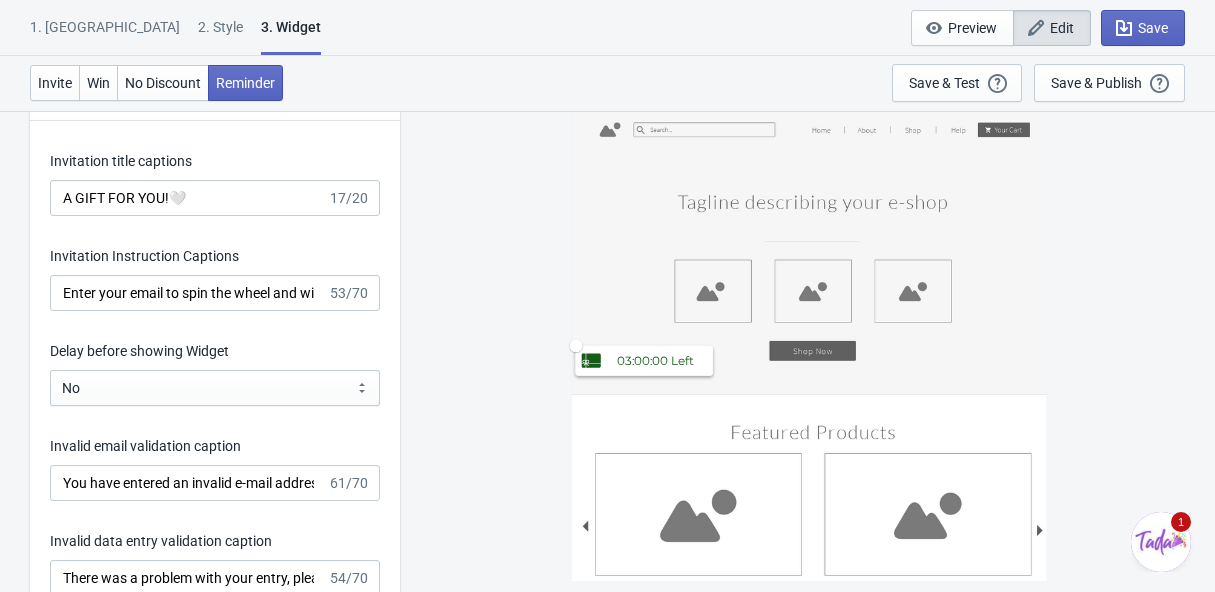 scroll, scrollTop: 3052, scrollLeft: 0, axis: vertical 